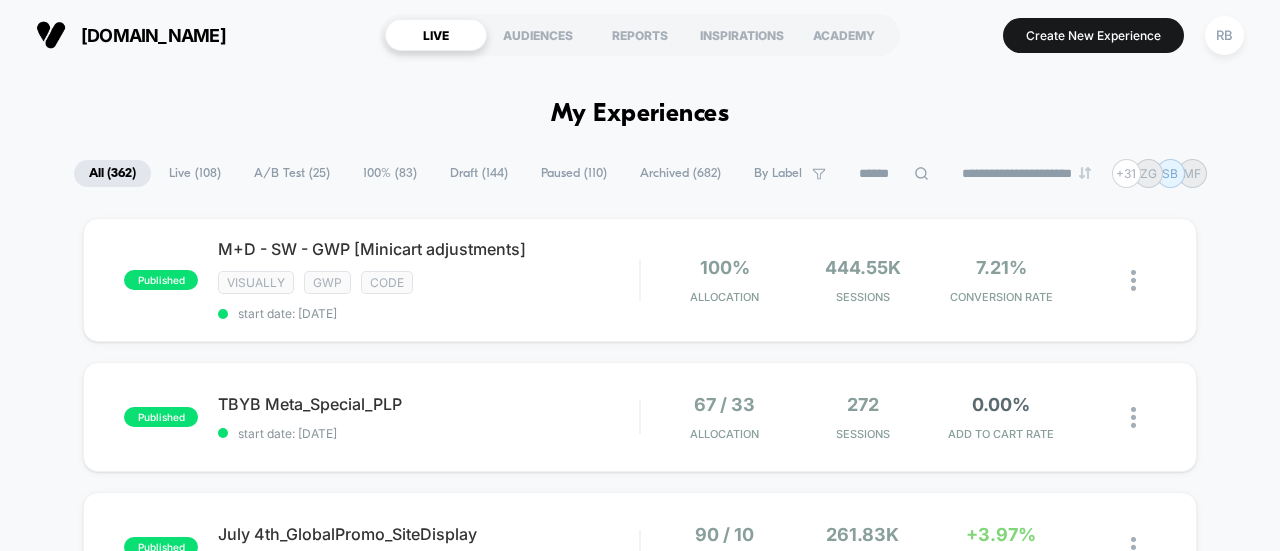 scroll, scrollTop: 0, scrollLeft: 0, axis: both 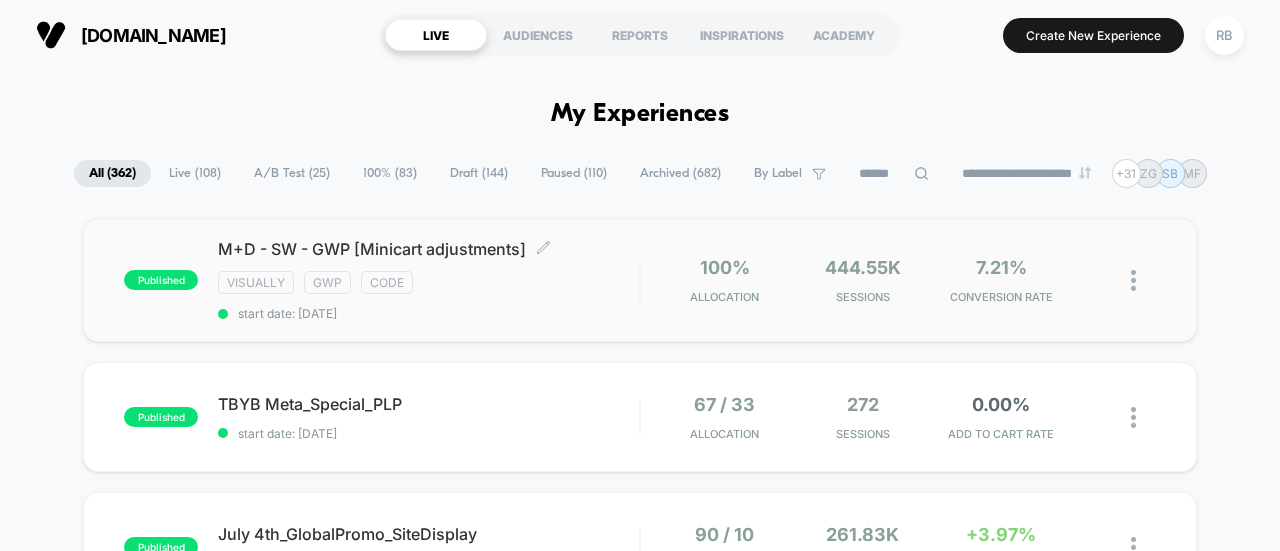 click on "visually gwp code" at bounding box center [428, 282] 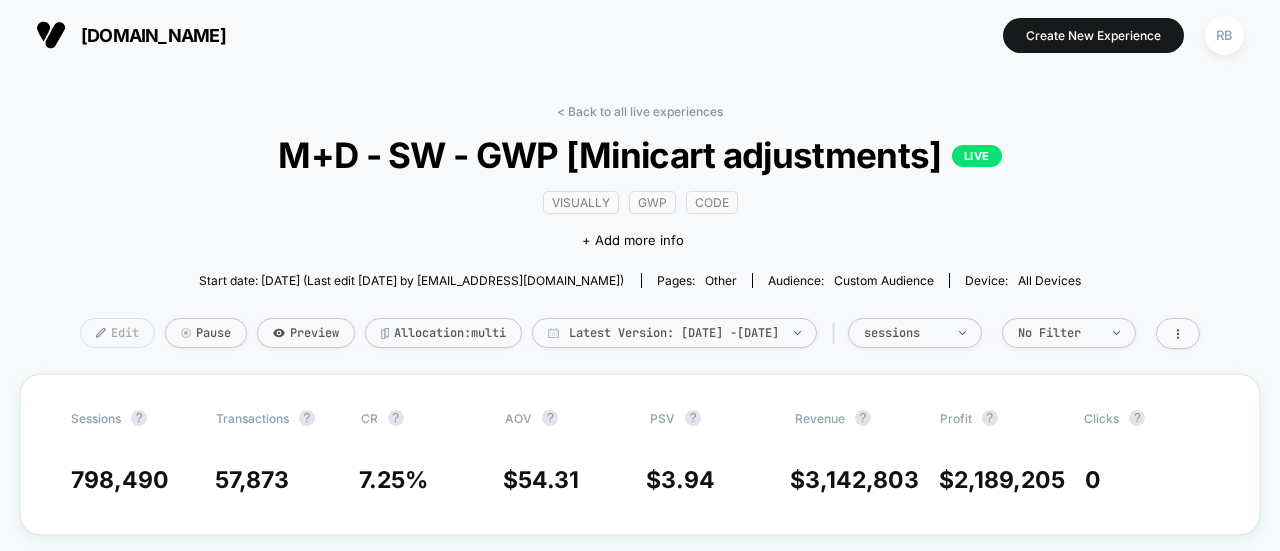 click on "Edit" at bounding box center [117, 333] 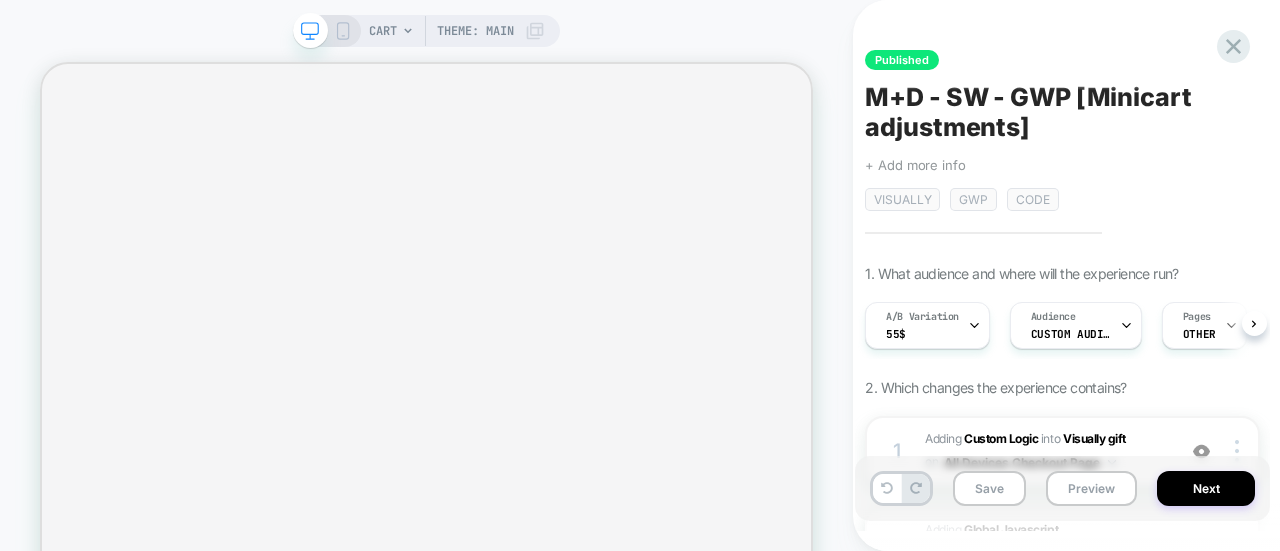 scroll, scrollTop: 0, scrollLeft: 1, axis: horizontal 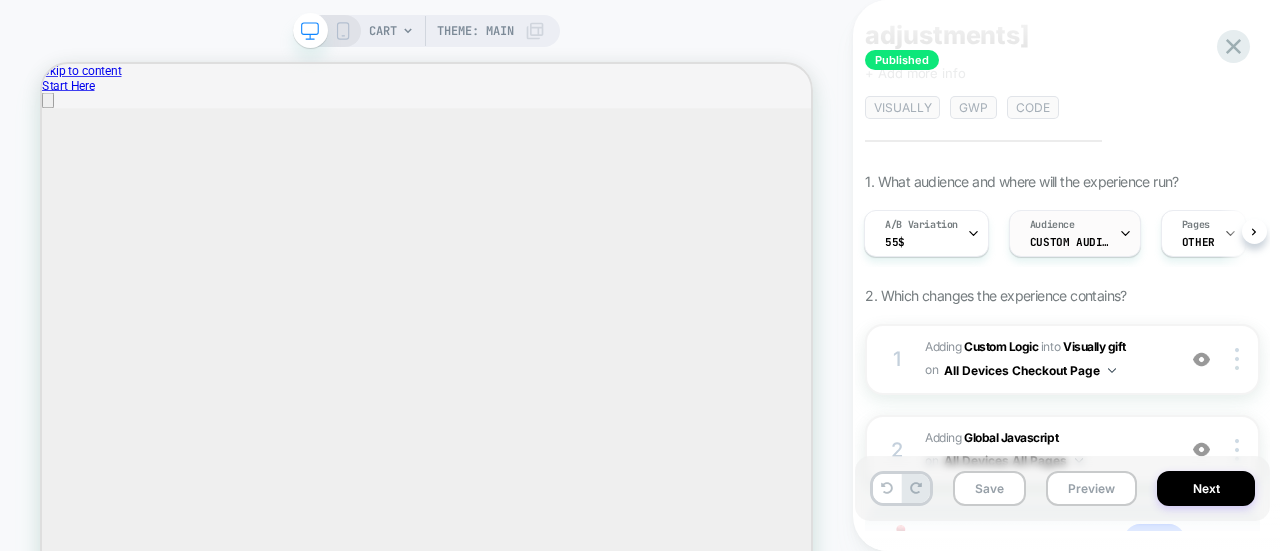 click on "Custom Audience" at bounding box center (1070, 242) 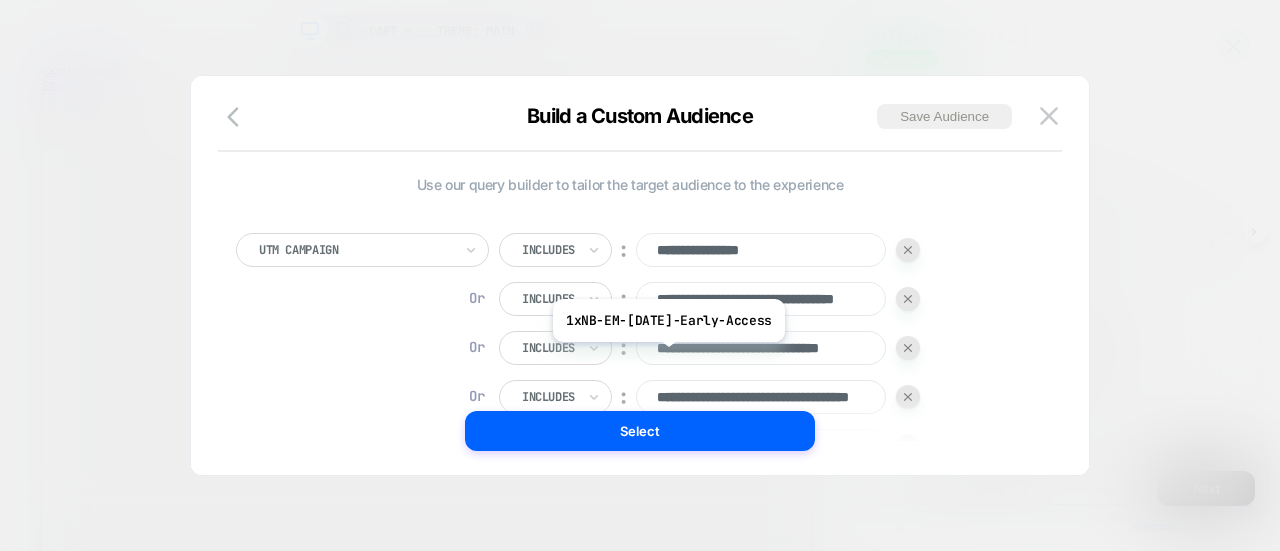 scroll, scrollTop: 0, scrollLeft: 0, axis: both 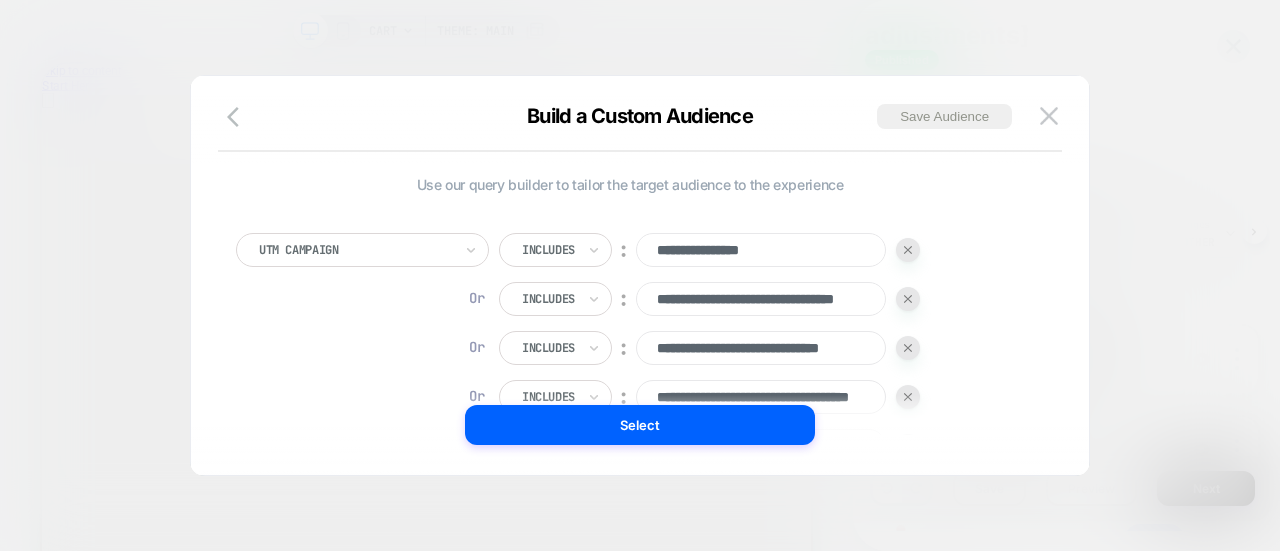 click at bounding box center [640, 275] 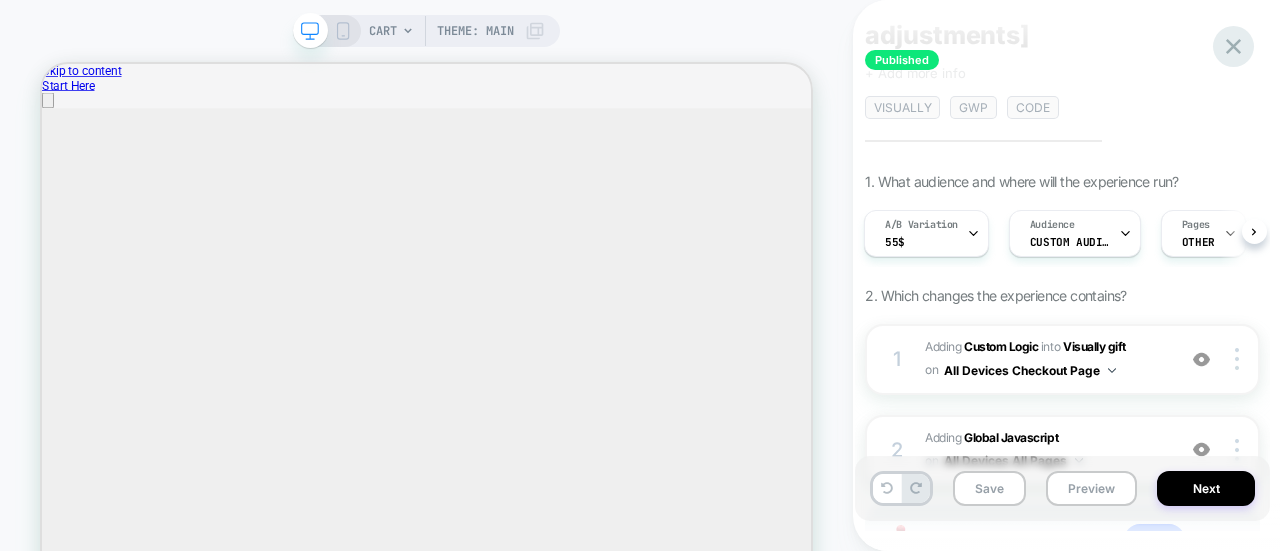 click 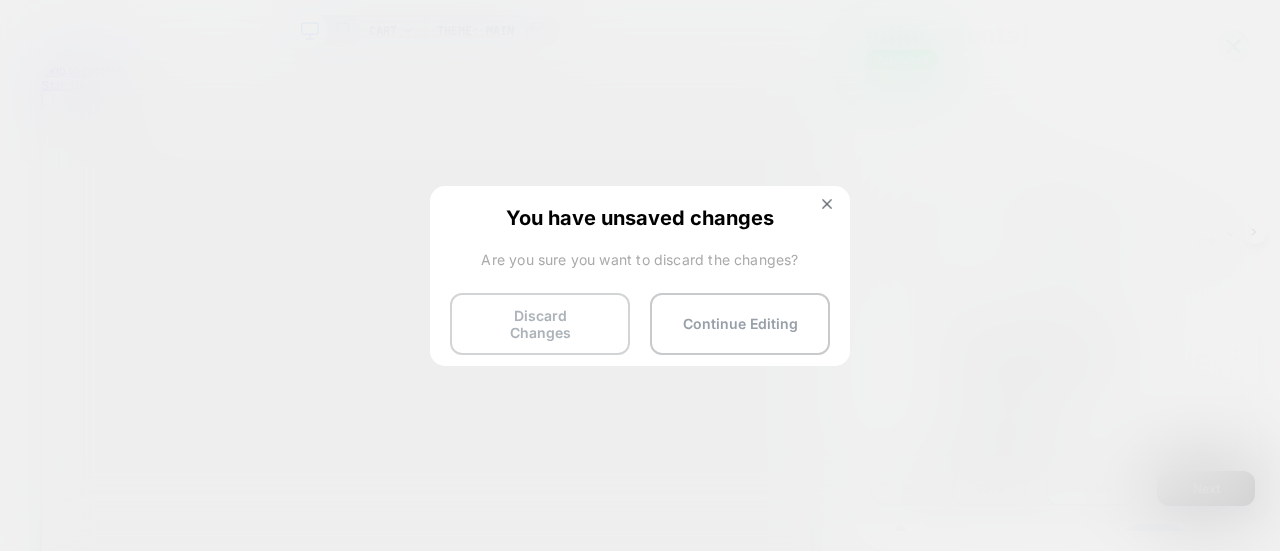 click on "Discard Changes" at bounding box center [540, 324] 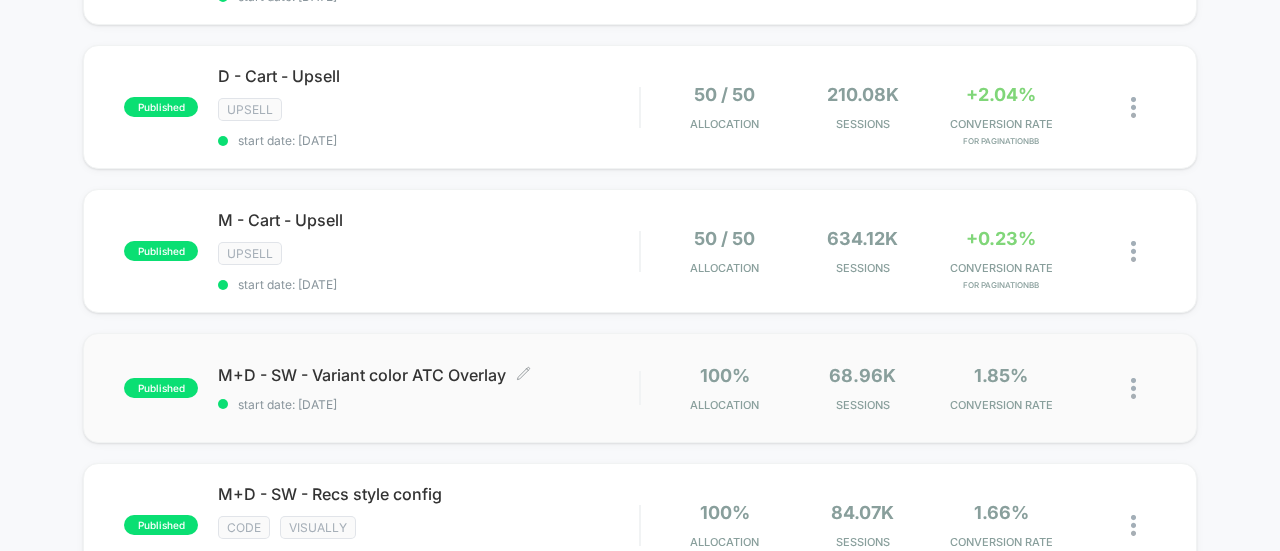 scroll, scrollTop: 0, scrollLeft: 0, axis: both 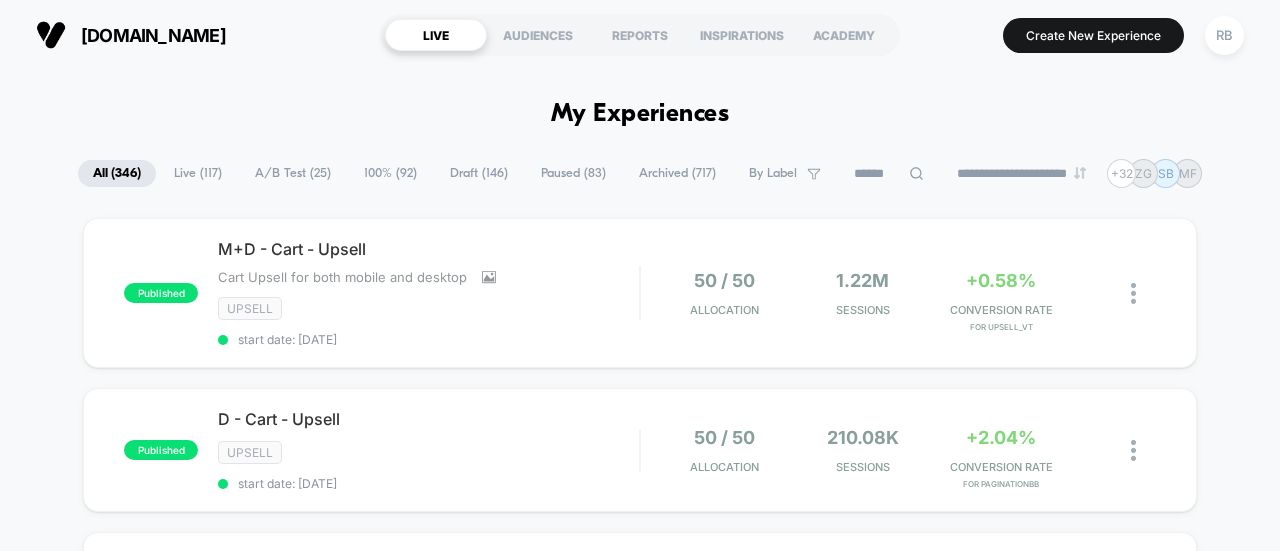 click at bounding box center (889, 174) 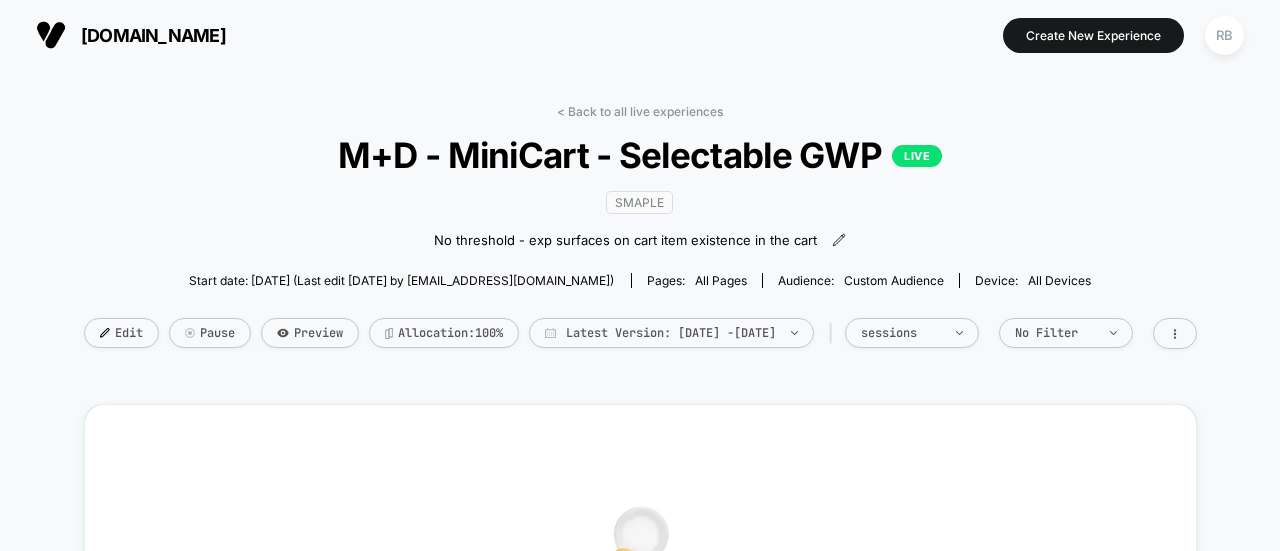 scroll, scrollTop: 0, scrollLeft: 0, axis: both 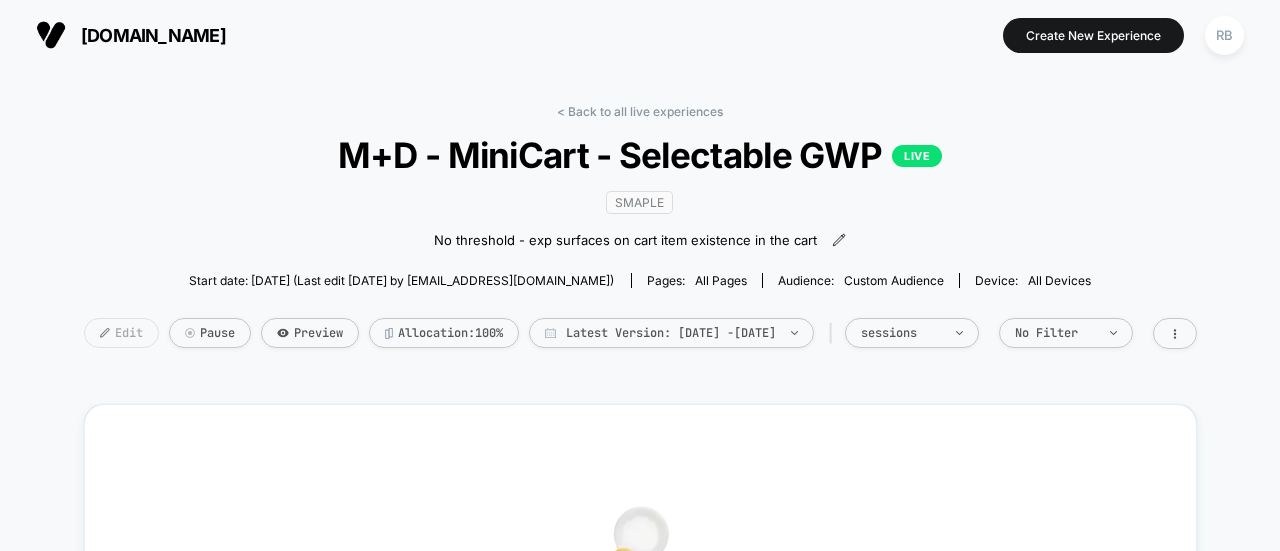click on "Edit" at bounding box center [121, 333] 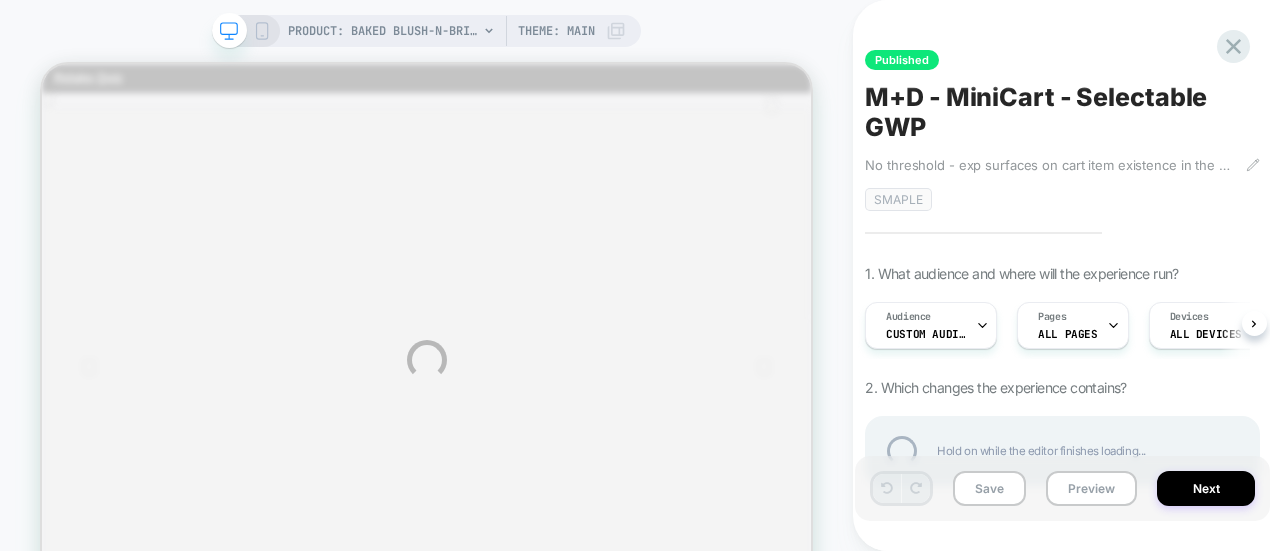 scroll, scrollTop: 0, scrollLeft: 0, axis: both 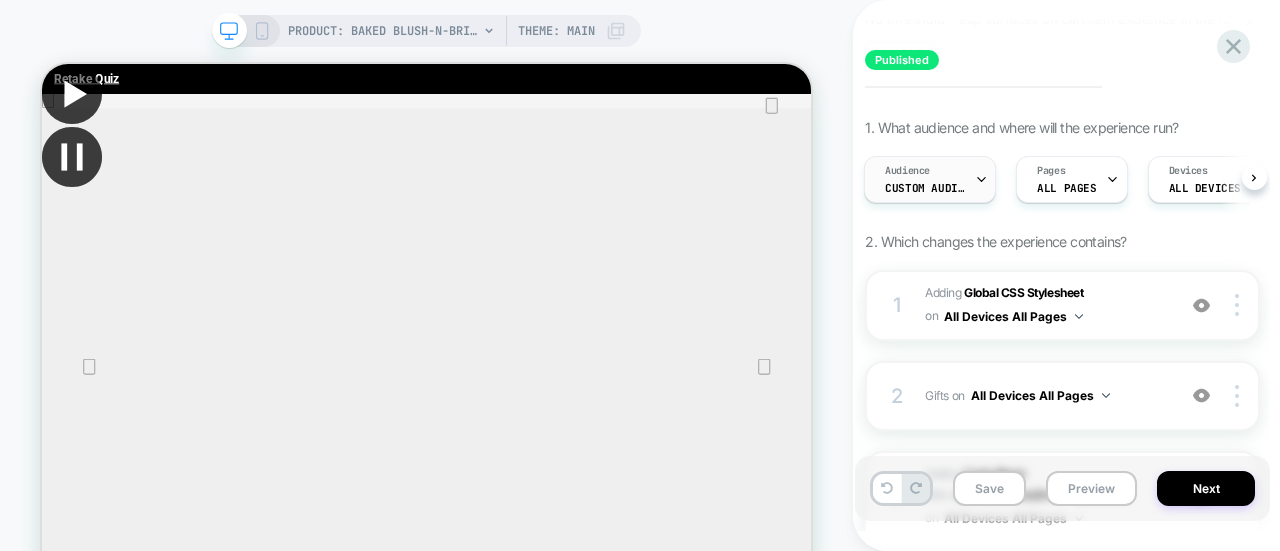 click on "Custom Audience" at bounding box center [925, 188] 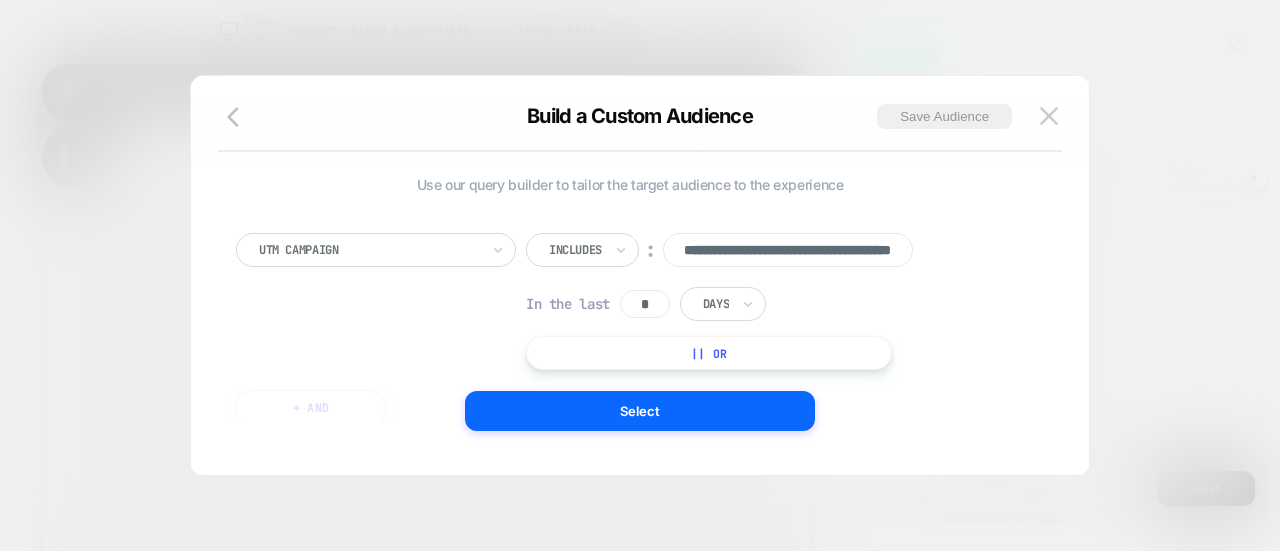 scroll, scrollTop: 0, scrollLeft: 137, axis: horizontal 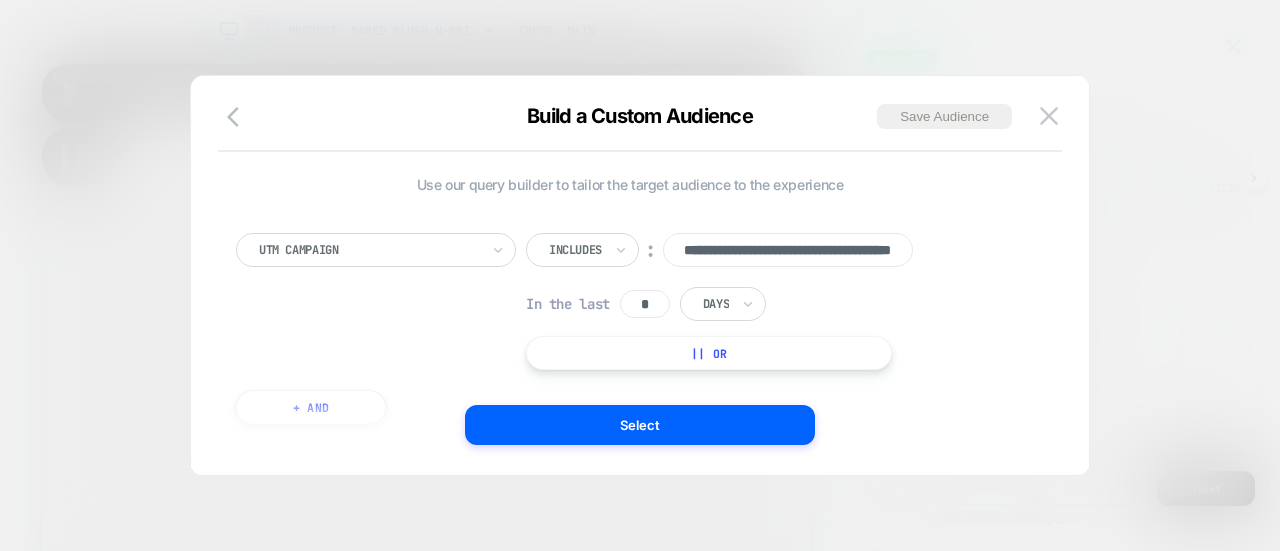 click on "|| Or" at bounding box center [709, 353] 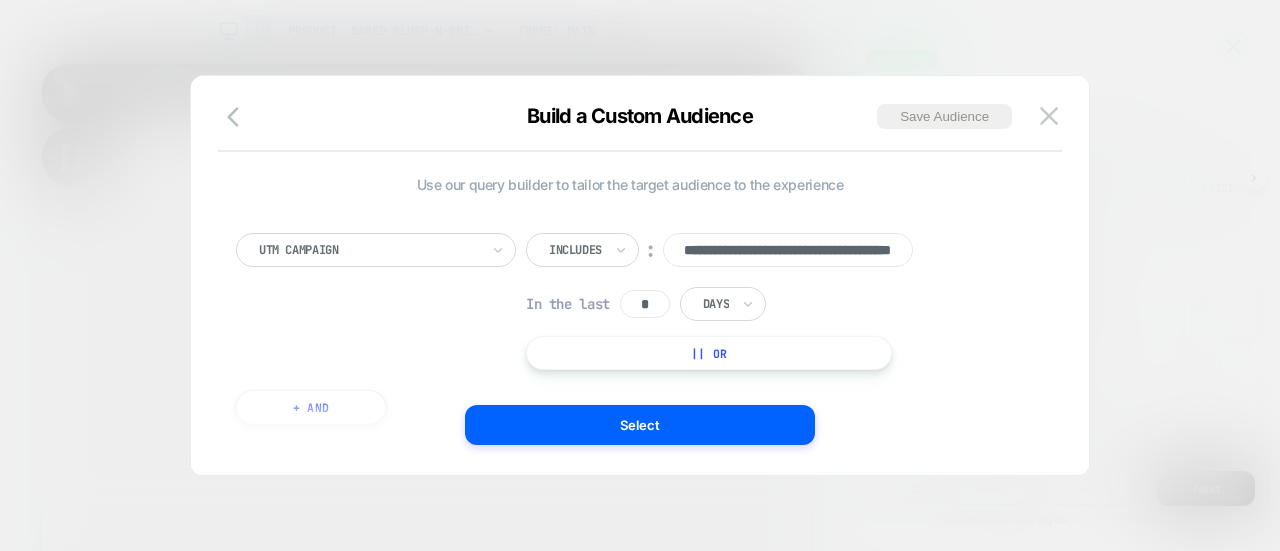 scroll, scrollTop: 0, scrollLeft: 0, axis: both 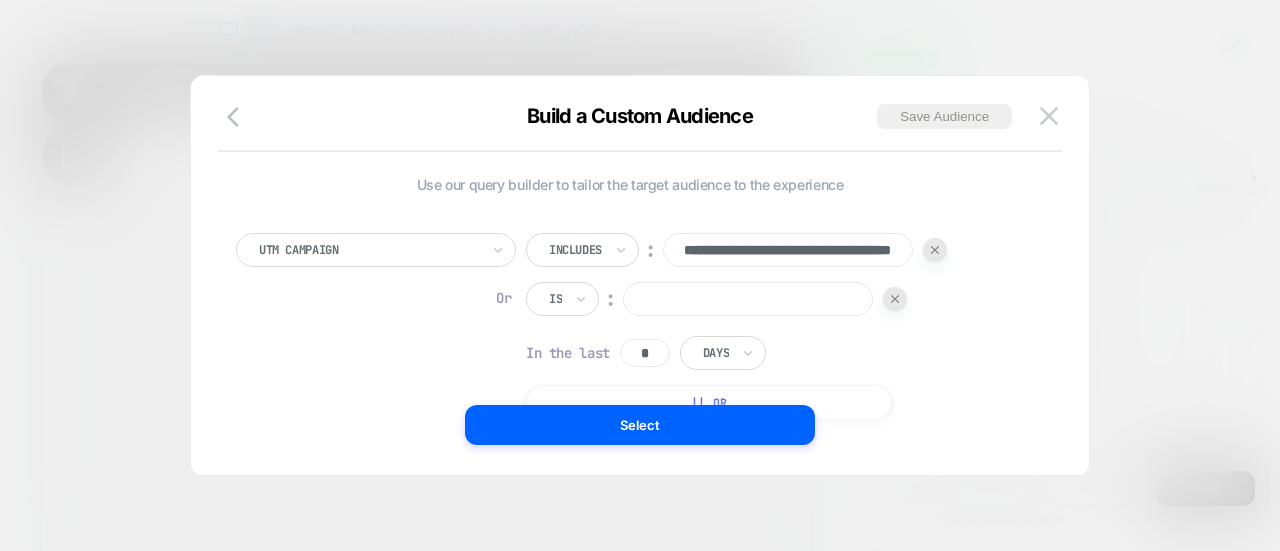 click at bounding box center [555, 299] 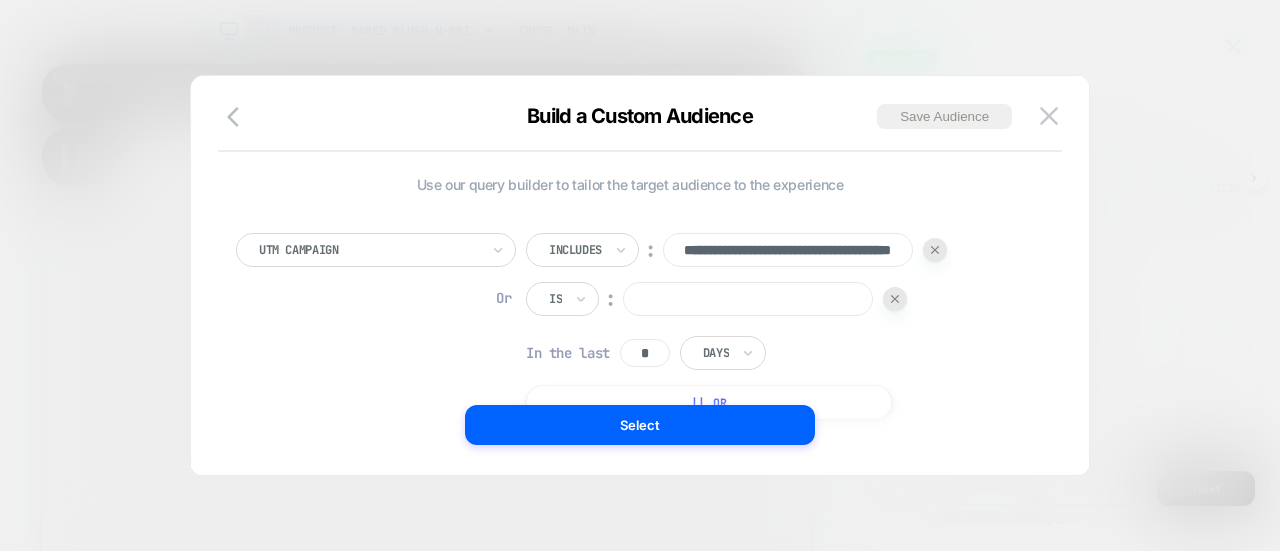 click at bounding box center [553, 299] 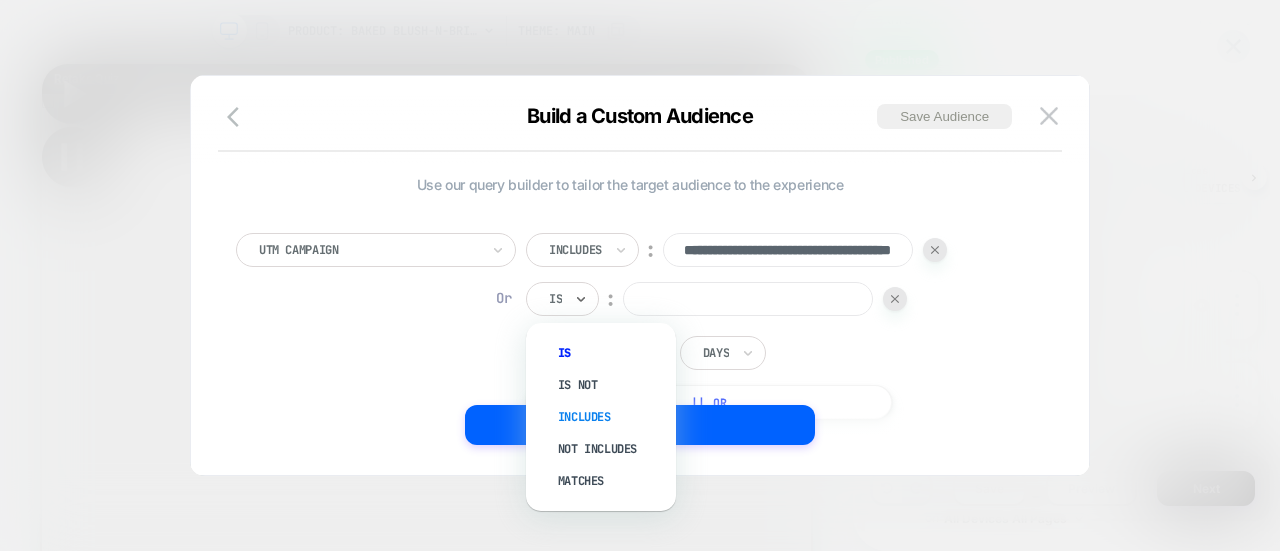 click on "Includes" at bounding box center [611, 417] 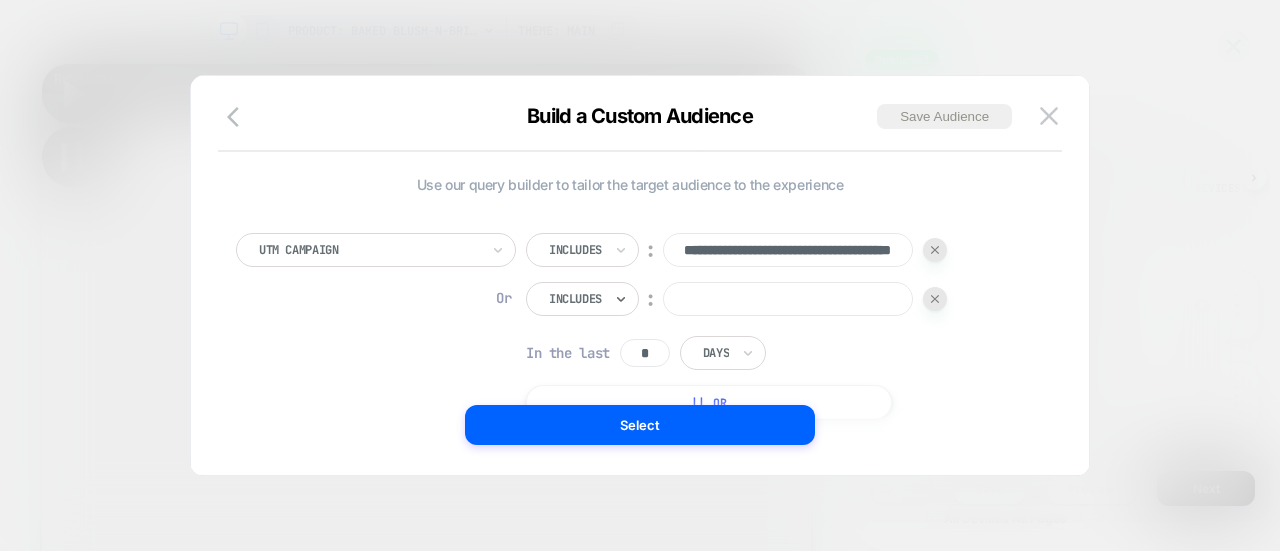 click at bounding box center [788, 299] 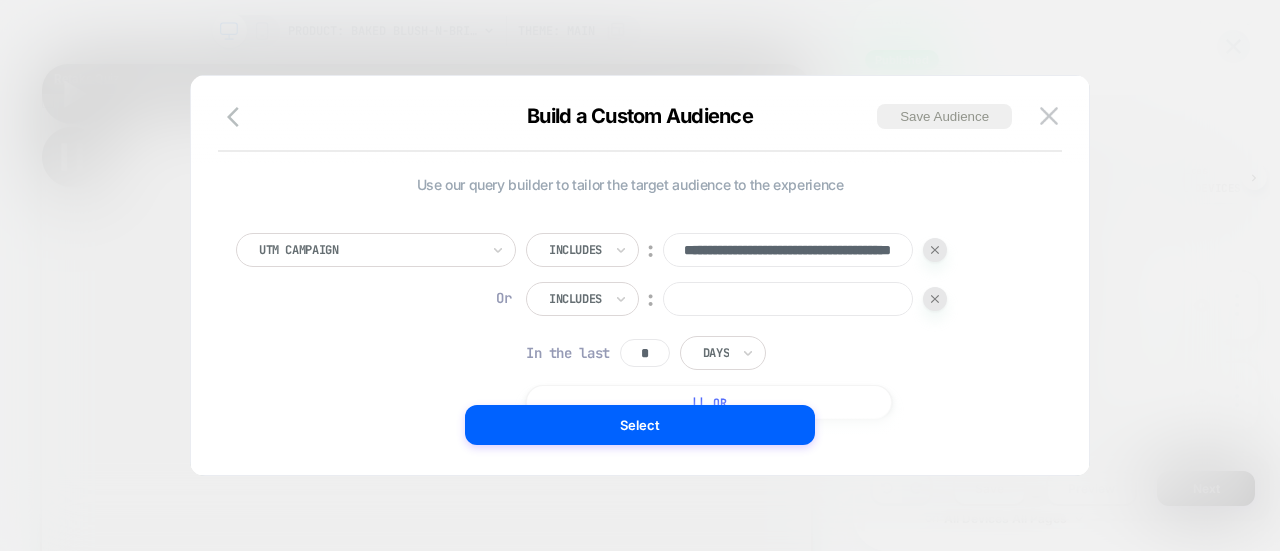paste on "**********" 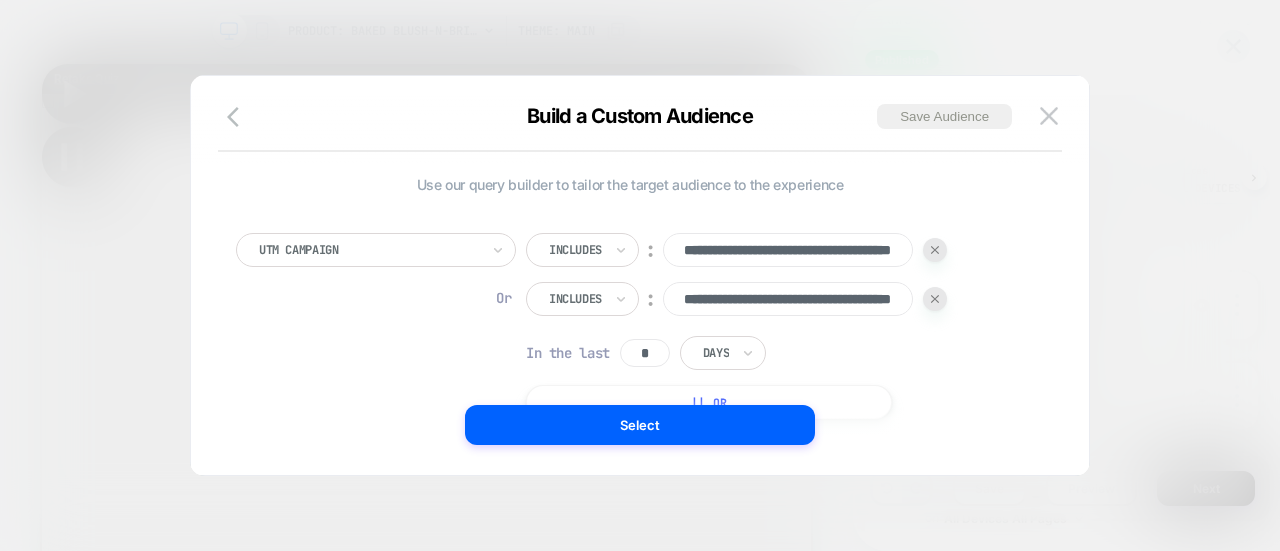 scroll, scrollTop: 0, scrollLeft: 137, axis: horizontal 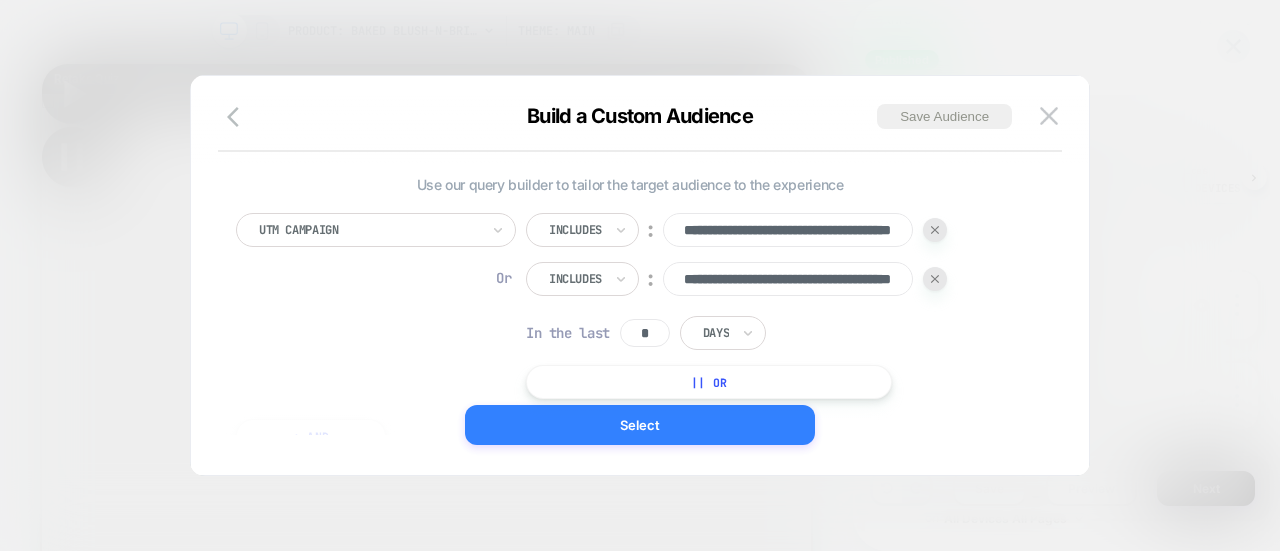 click on "Select" at bounding box center (640, 425) 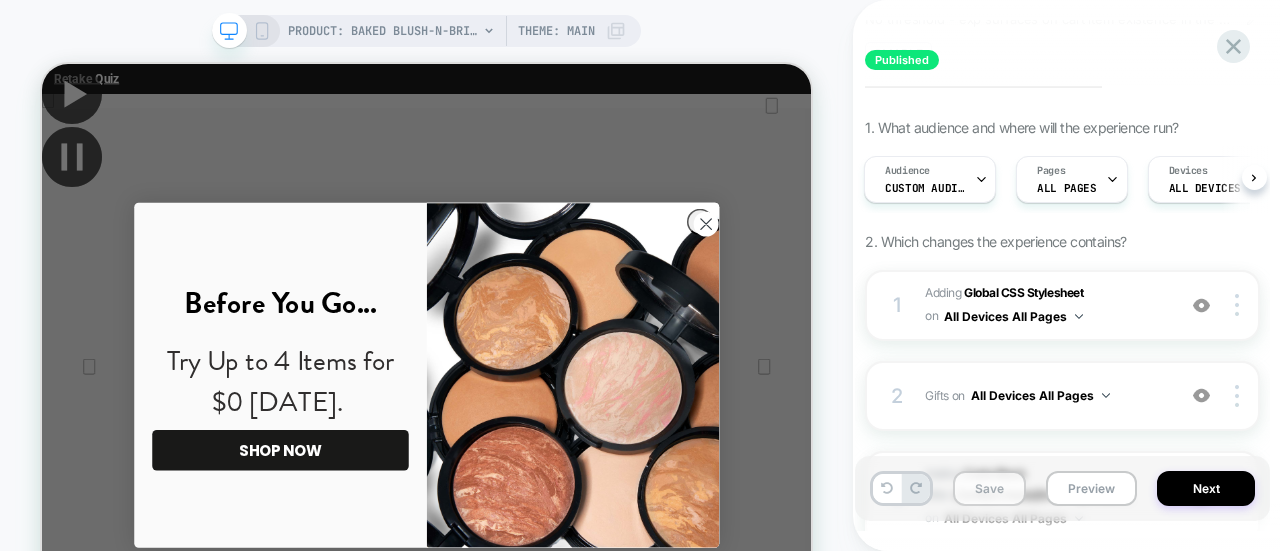 click on "Save" at bounding box center (989, 488) 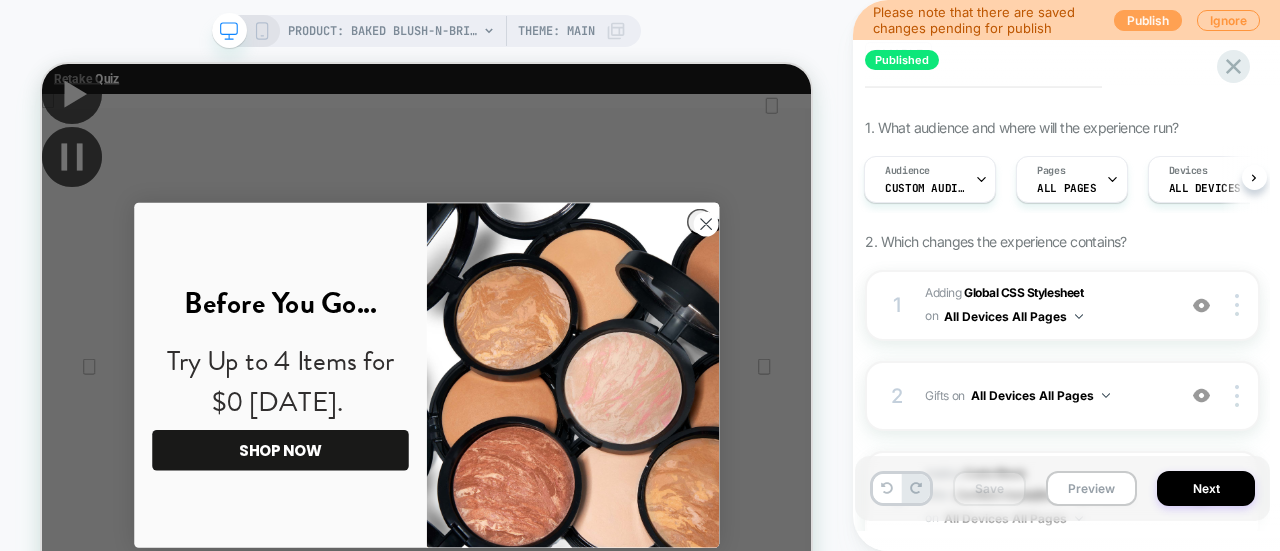 click on "Publish" at bounding box center [1148, 20] 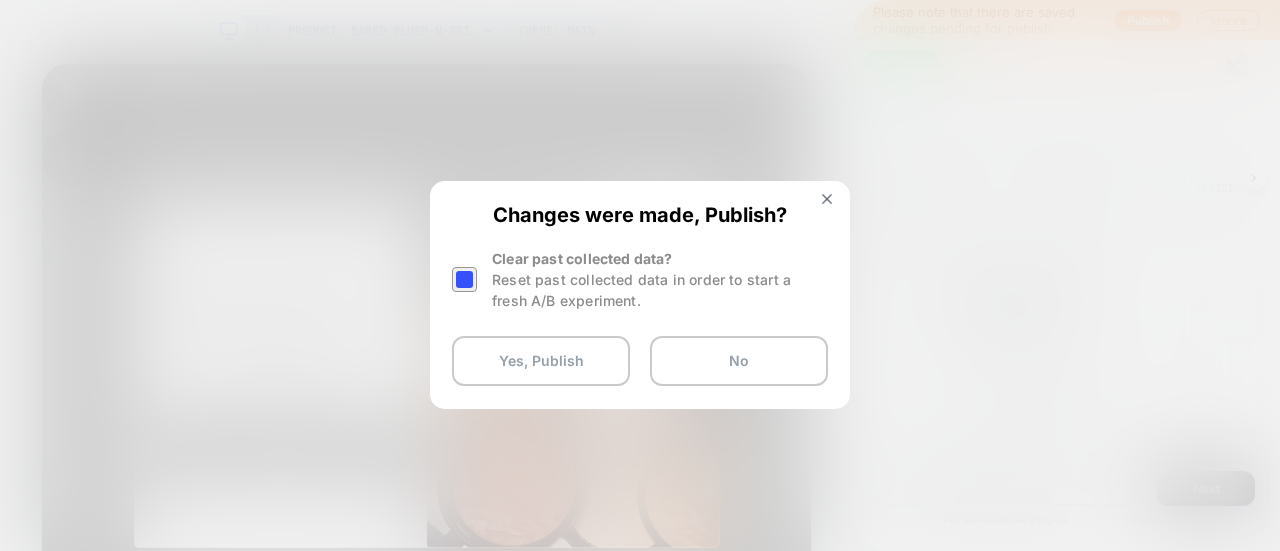 click at bounding box center [464, 279] 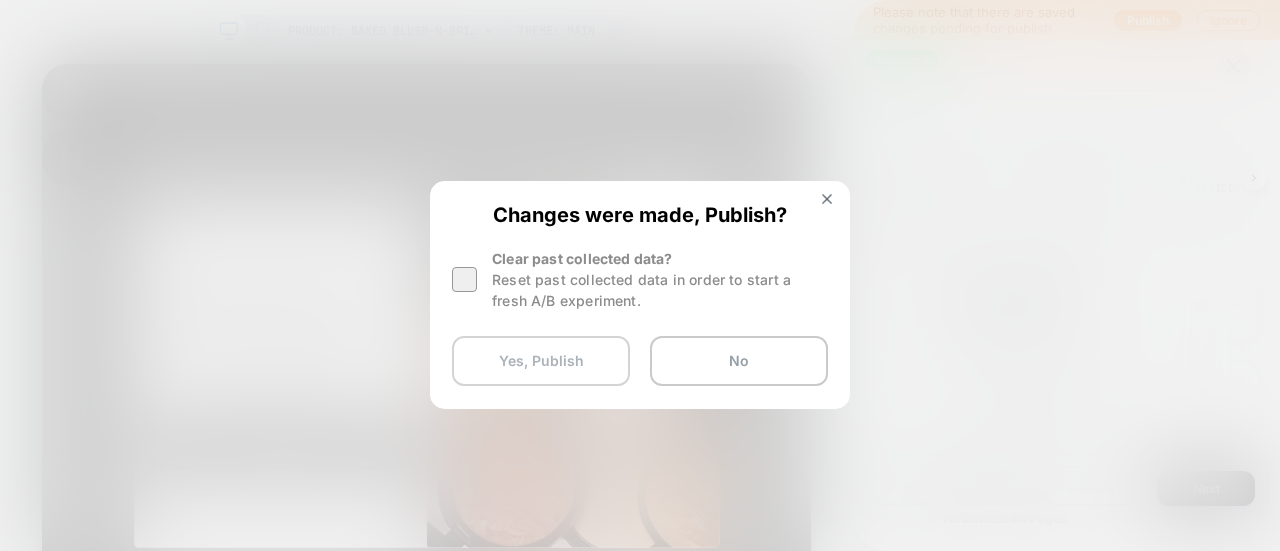 click on "Yes, Publish" at bounding box center (541, 361) 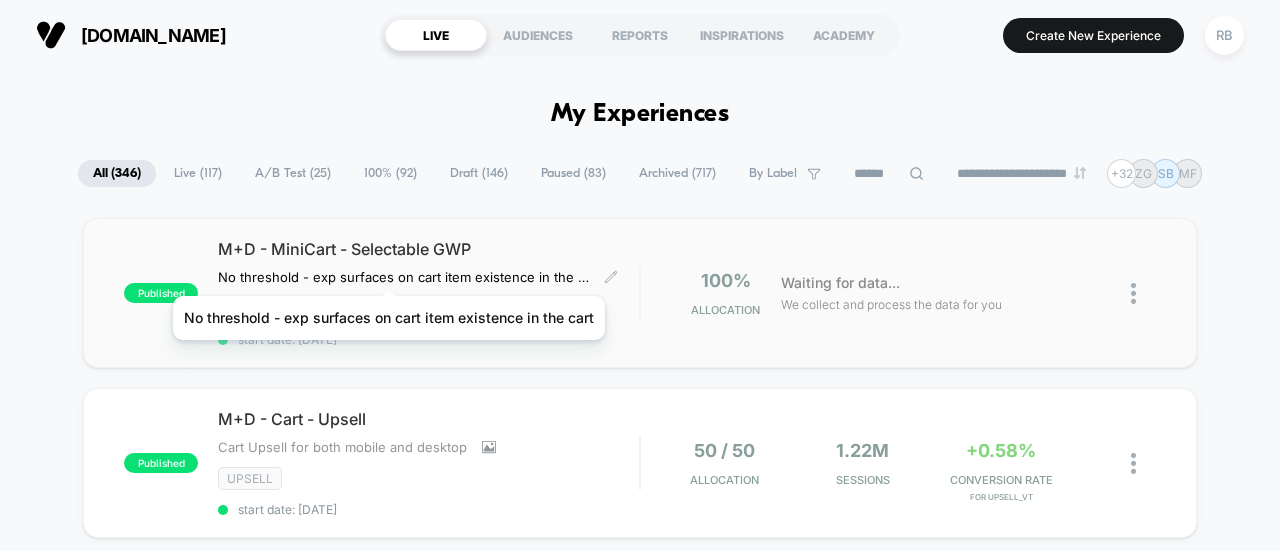 click on "No threshold - exp surfaces on cart item existence in the cart﻿" at bounding box center (403, 277) 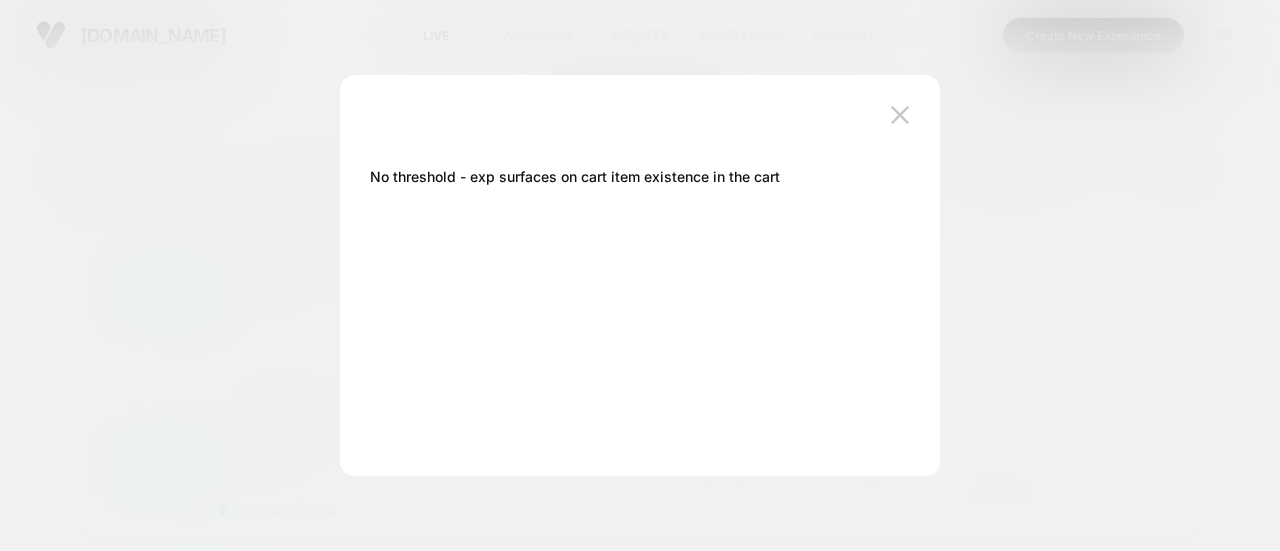 click at bounding box center [640, 275] 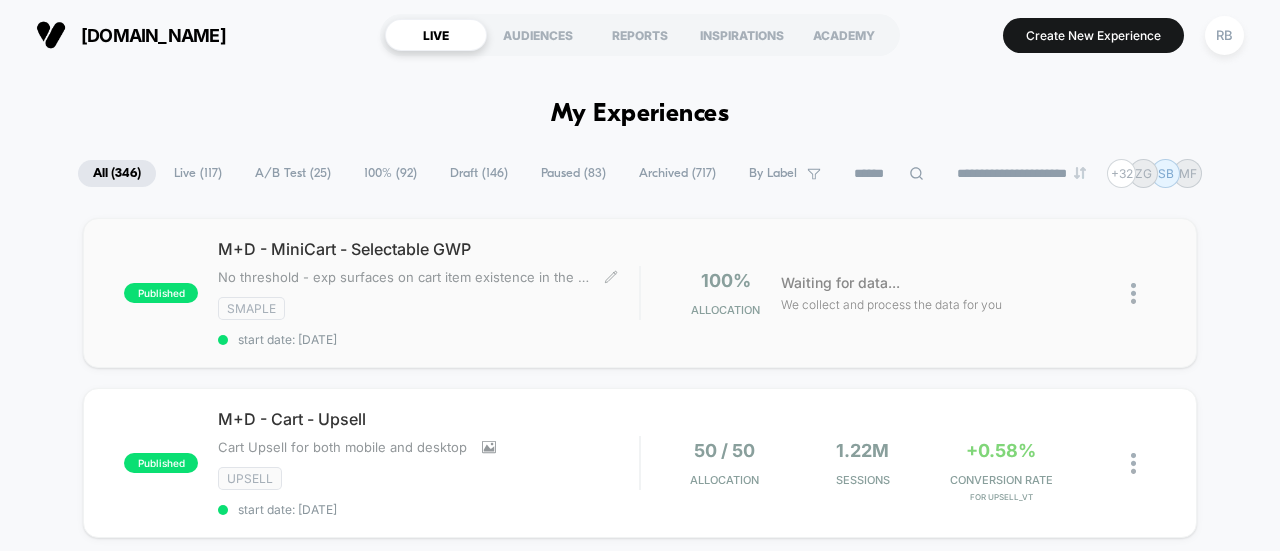 click on "M+D - MiniCart - Selectable GWP" at bounding box center (428, 249) 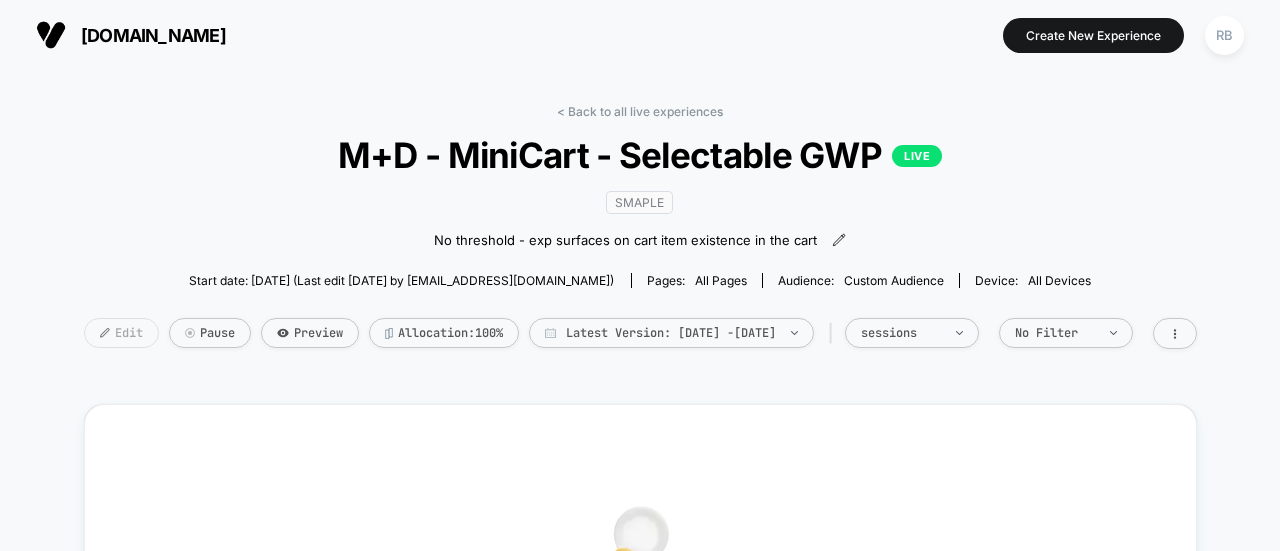 click on "Edit" at bounding box center [121, 333] 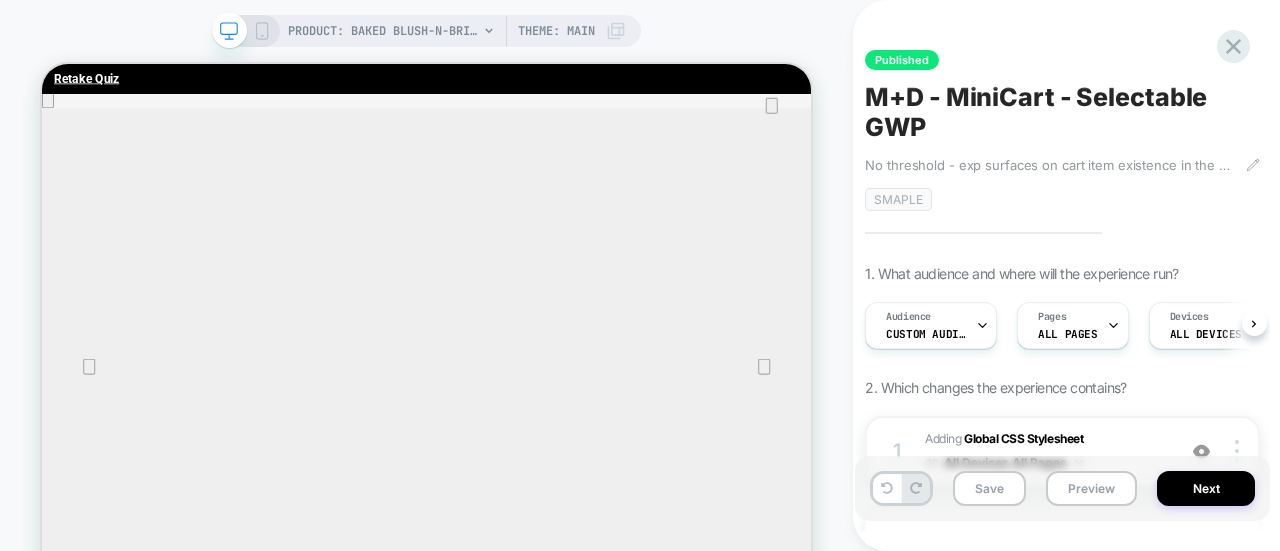 scroll, scrollTop: 0, scrollLeft: 0, axis: both 